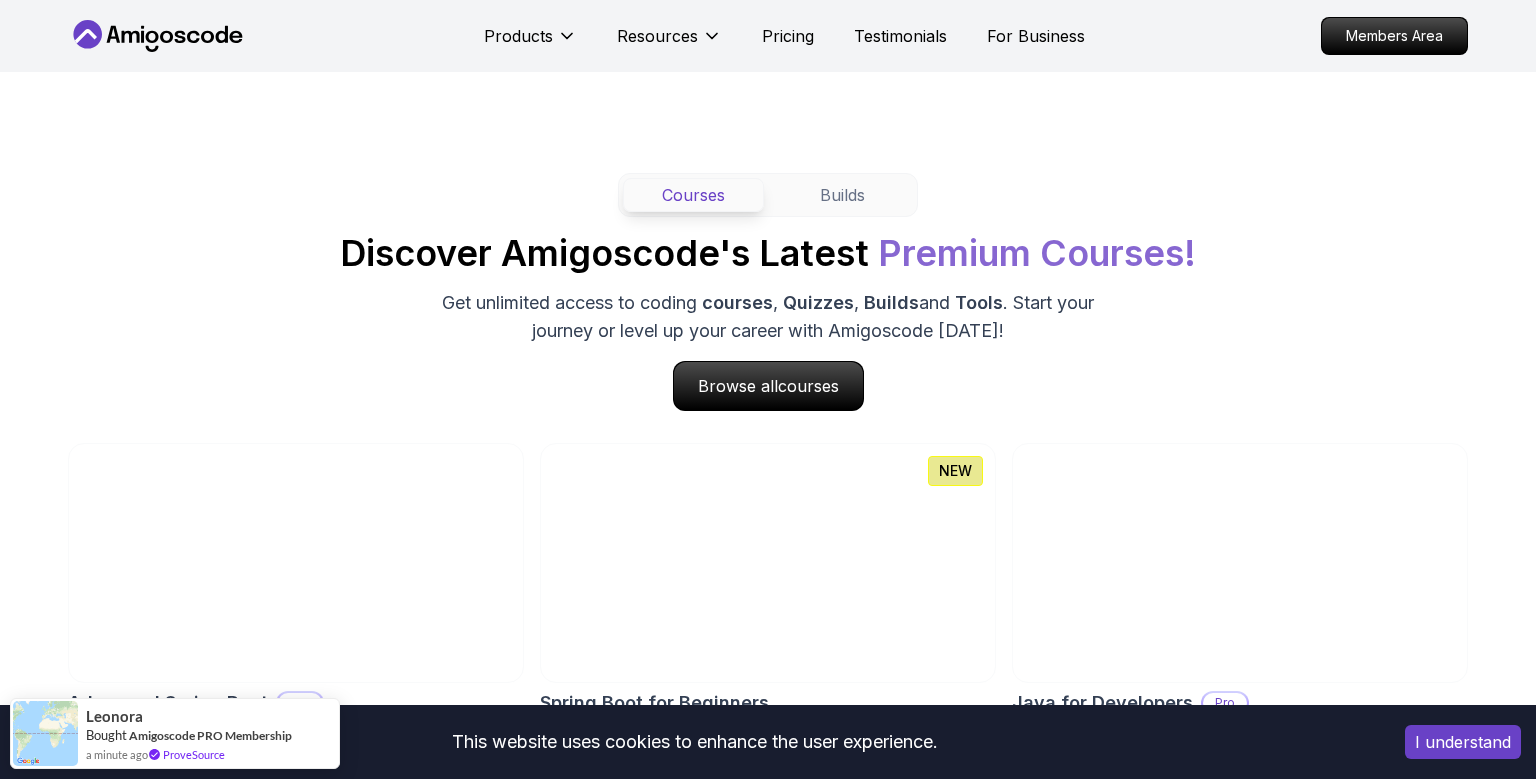 scroll, scrollTop: 1820, scrollLeft: 0, axis: vertical 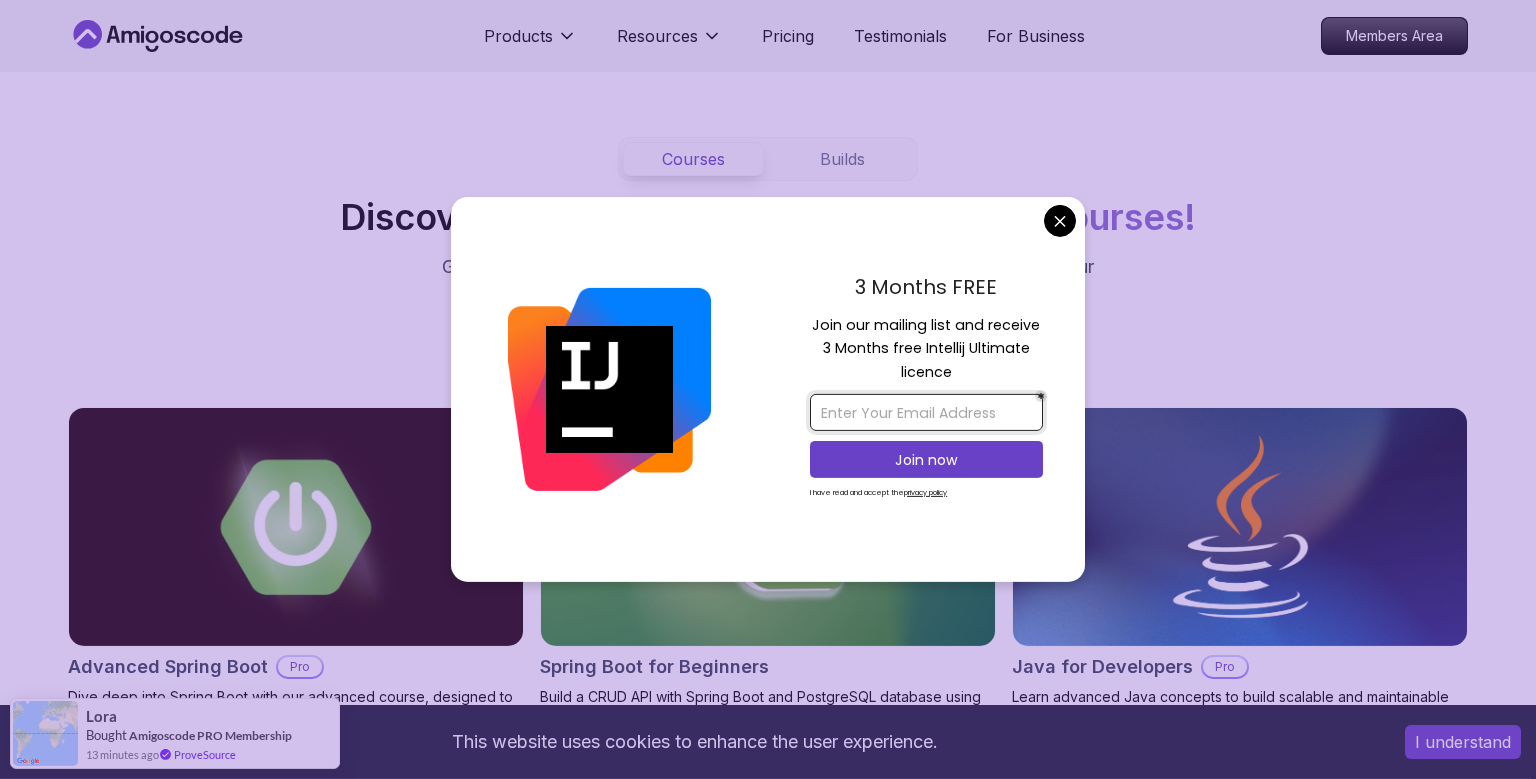 click at bounding box center [926, 412] 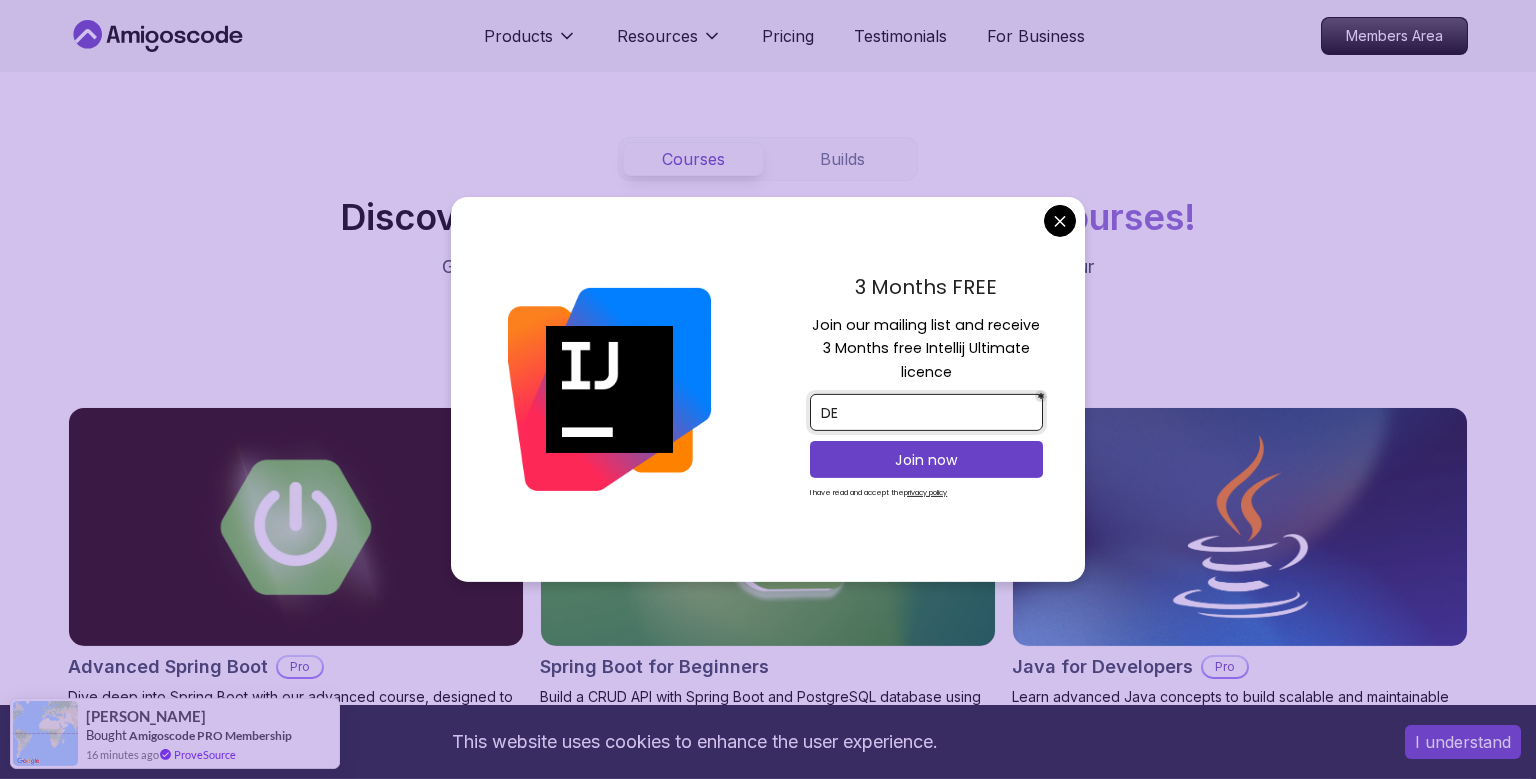 type on "D" 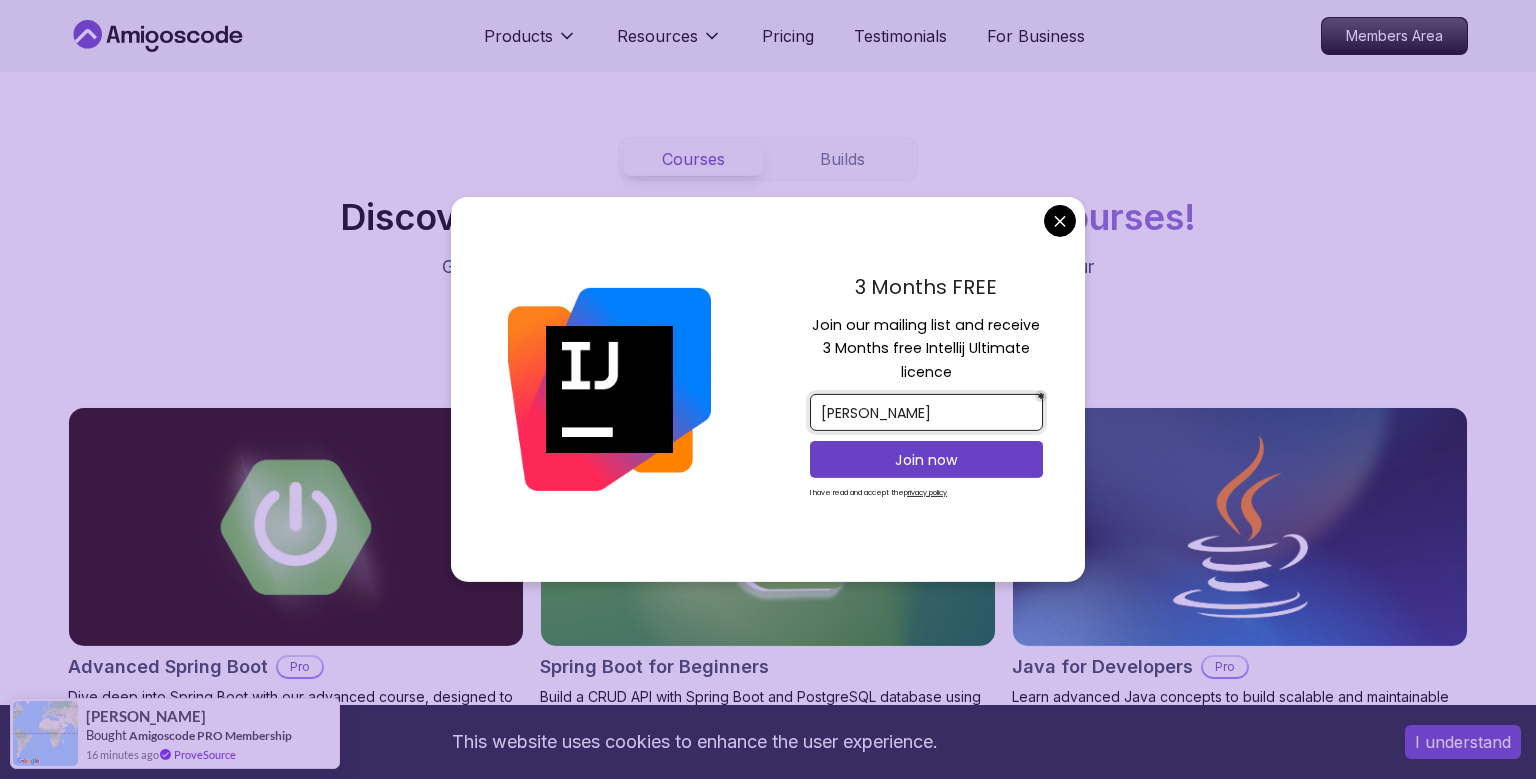 paste on "spring.datasource.driver-class-name=com.microsoft.sqlserver.jdbc.SQLServerDriver  spring.jpa.show-sql=true spring.jpa.hibernate.ddl-auto=create-drop  spring.flyway.enabled=false" 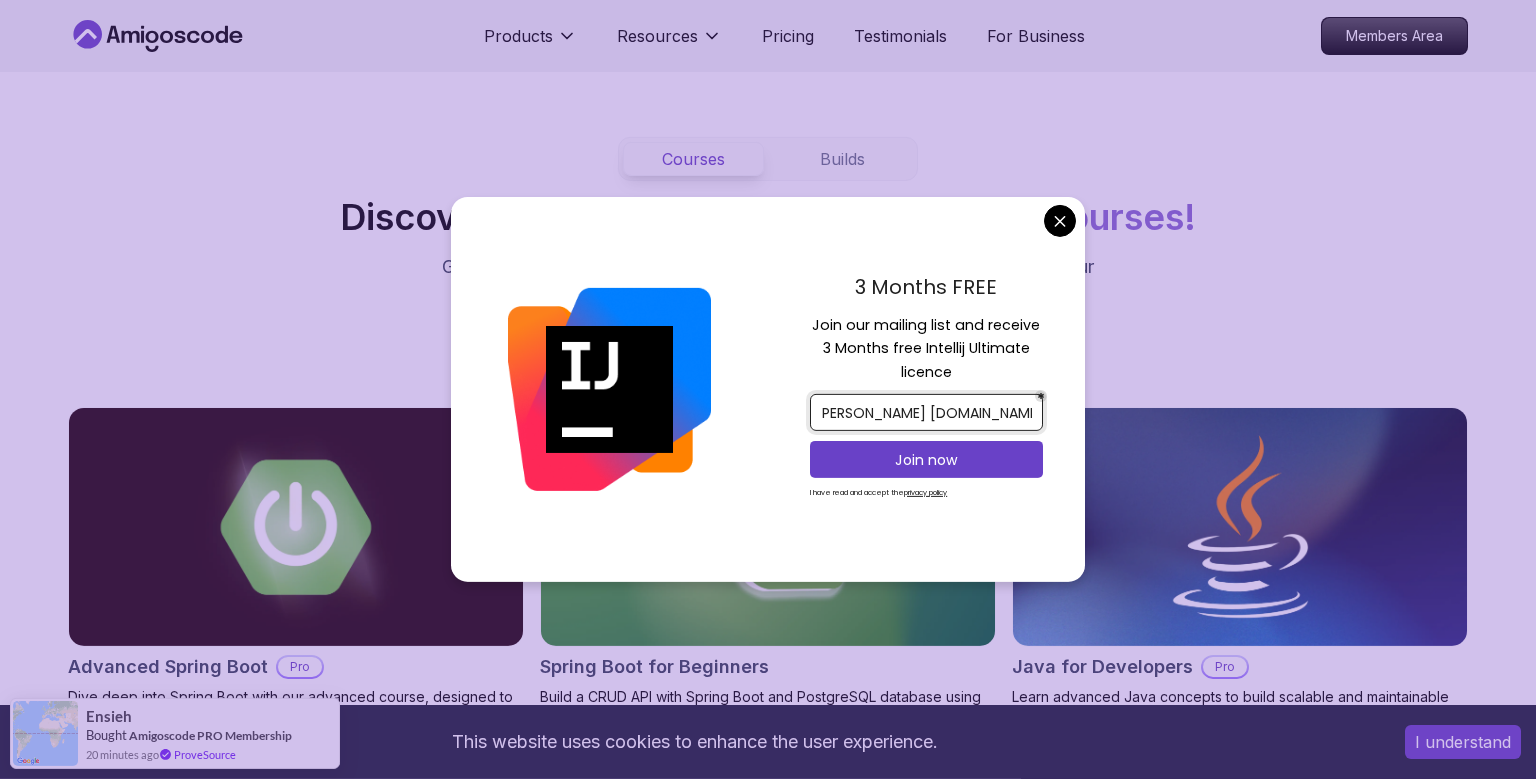 scroll, scrollTop: 0, scrollLeft: 0, axis: both 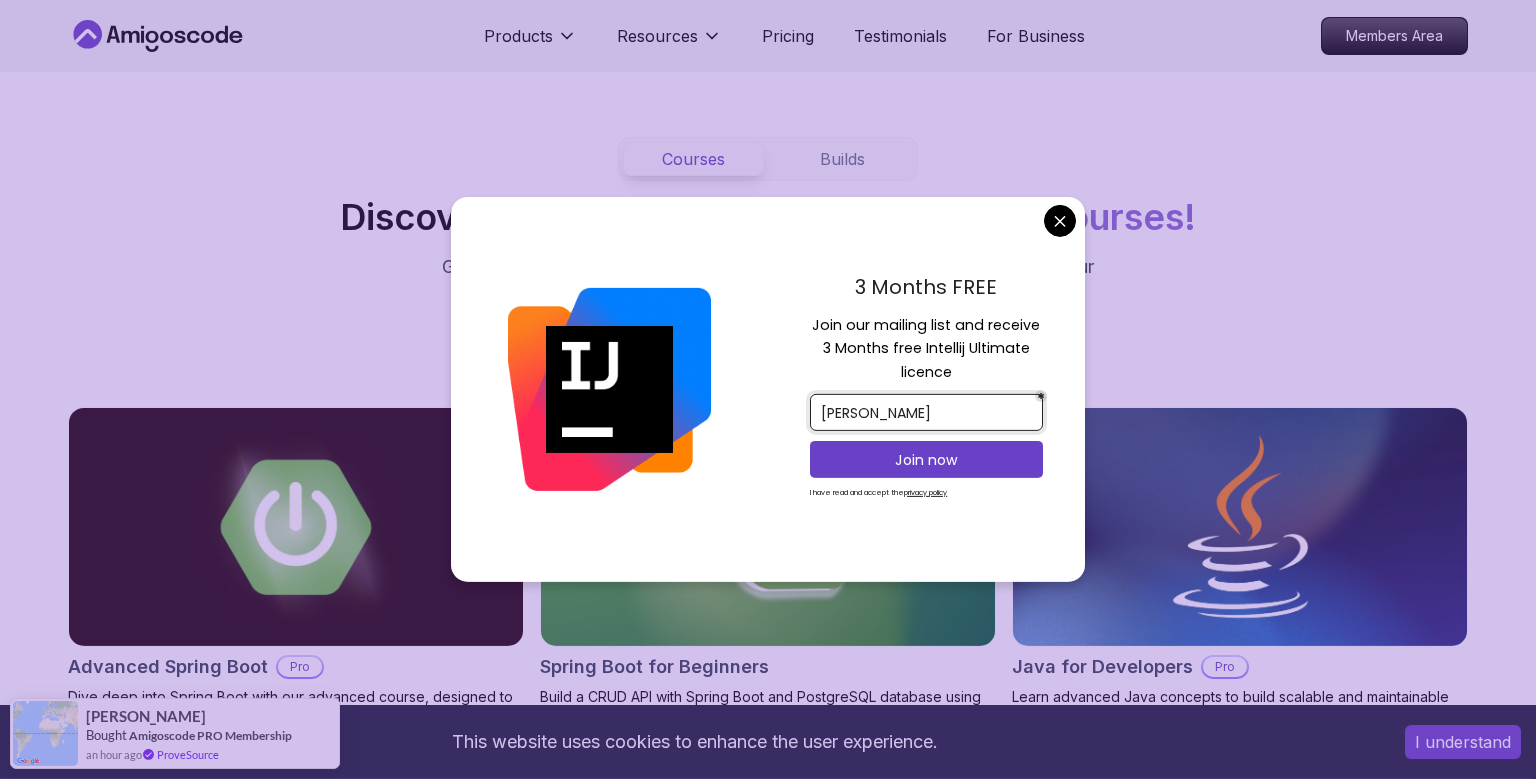 click on "[PERSON_NAME]" at bounding box center [926, 412] 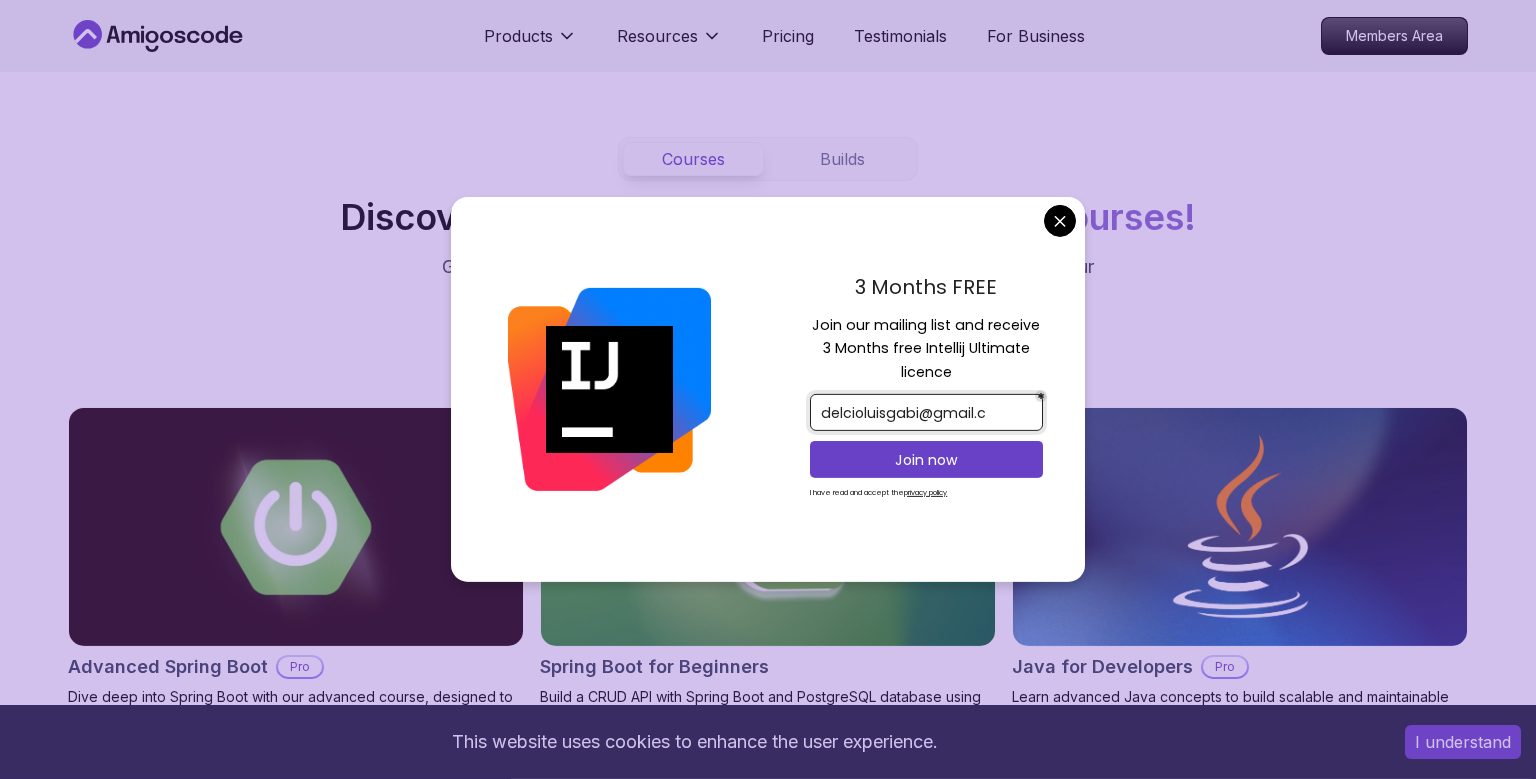 paste on "o" 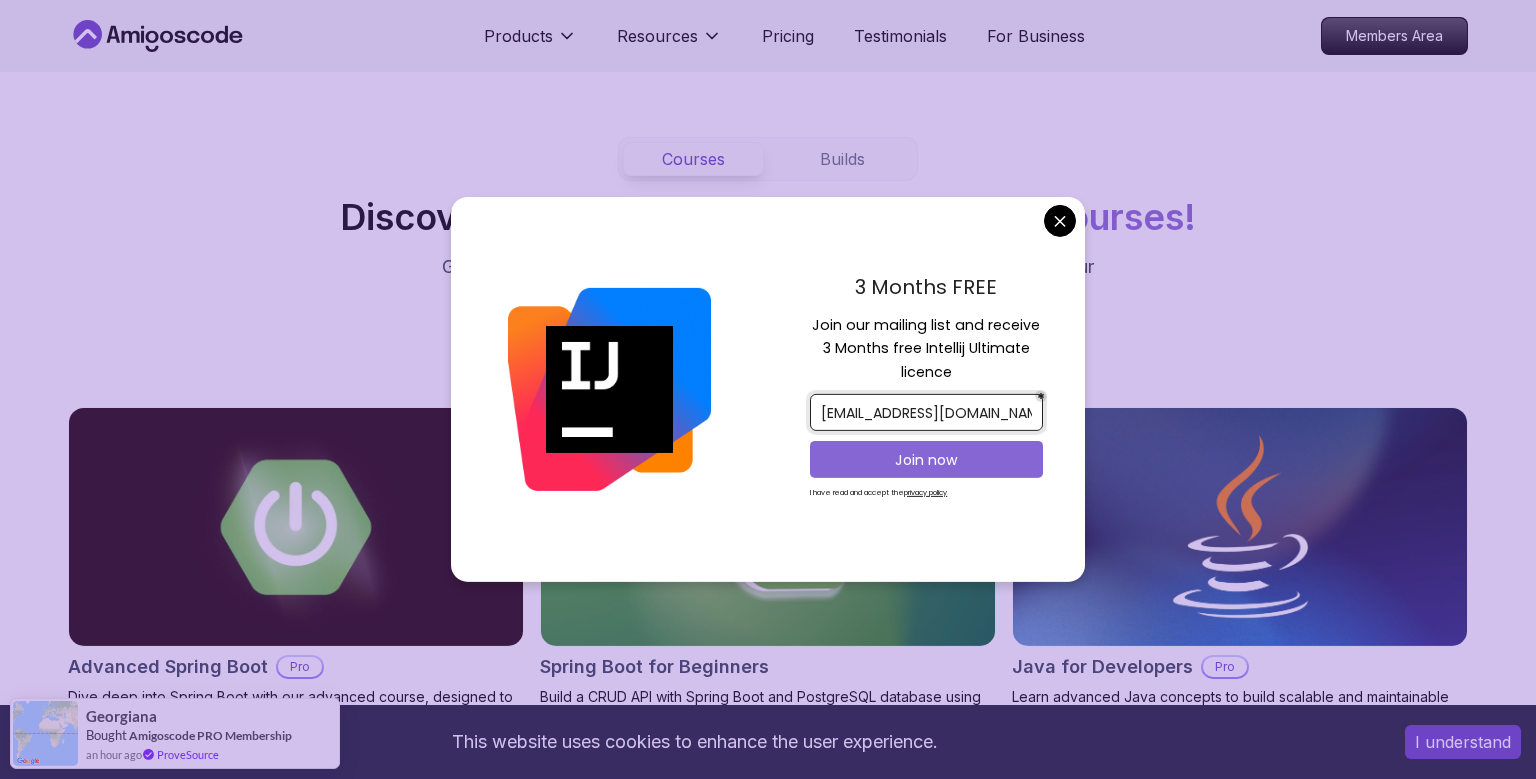 type on "[EMAIL_ADDRESS][DOMAIN_NAME]" 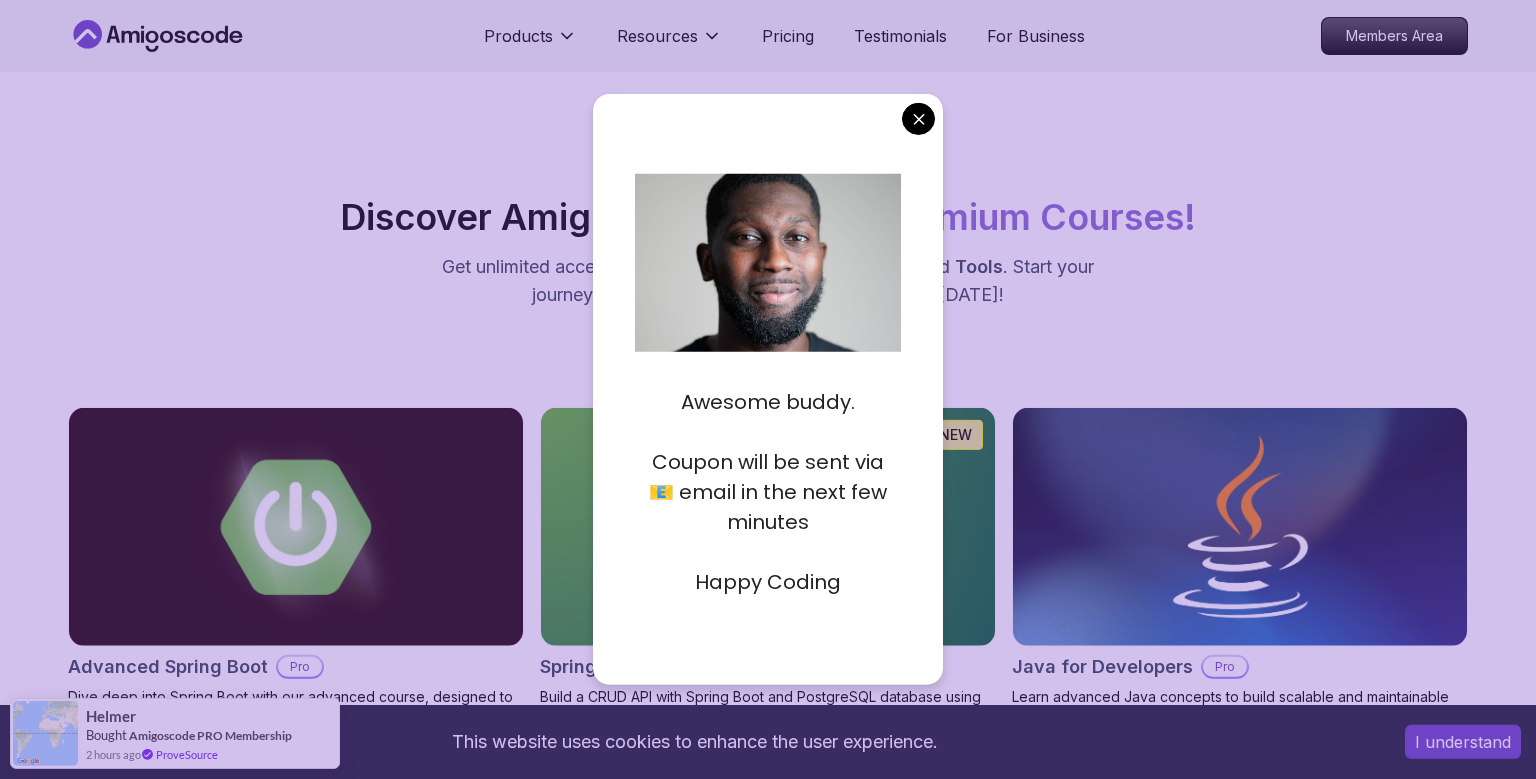 scroll, scrollTop: 1820, scrollLeft: 0, axis: vertical 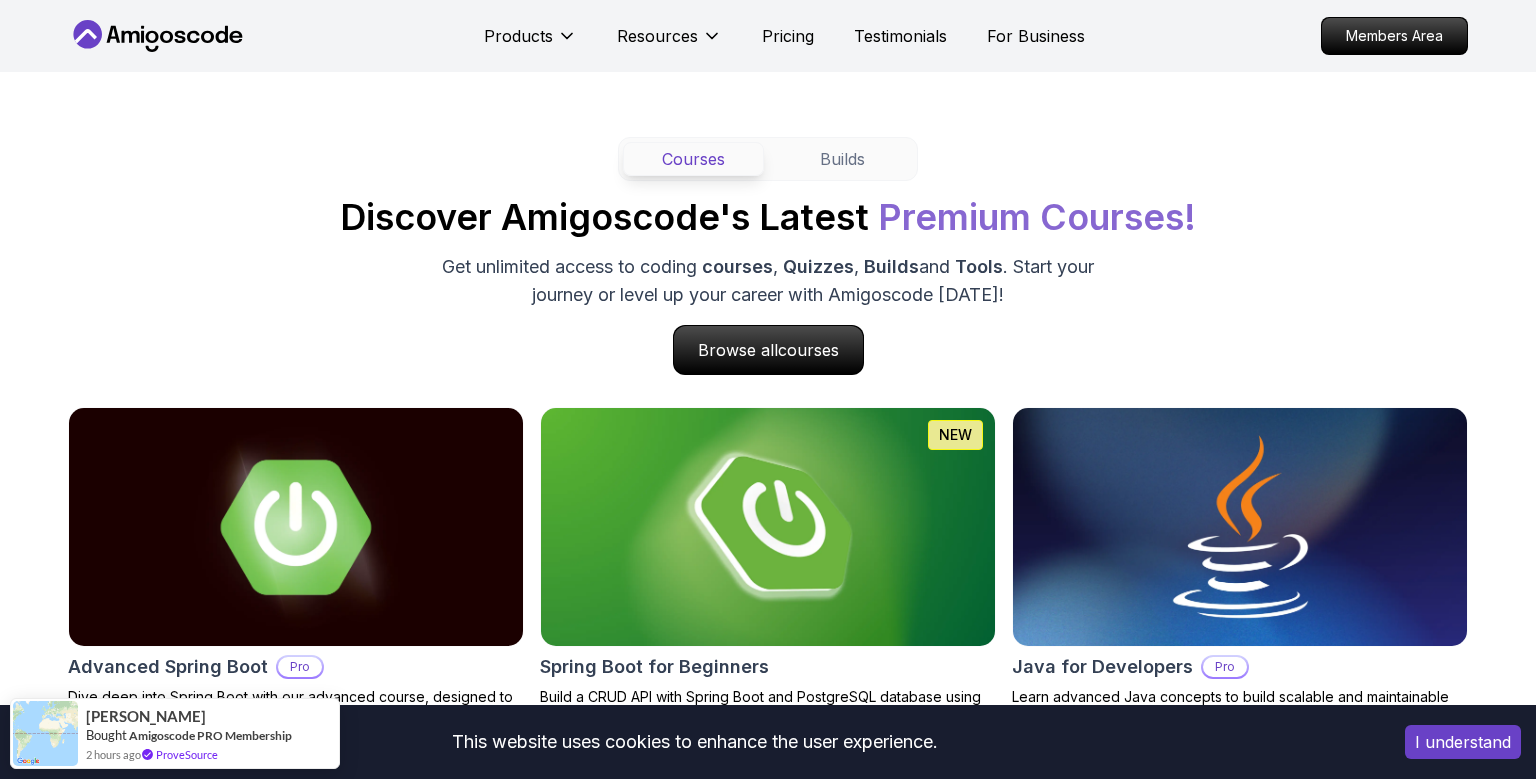 click on "This website uses cookies to enhance the user experience. I understand Products Resources Pricing Testimonials For Business Members Area Products Resources Pricing Testimonials For Business Members Area Jogh Long Spring Developer Advocate "Amigoscode Does a pretty good job, and consistently too, covering Spring and for that, I'm very Appreciative" The One-Stop Platform for   Developers Get unlimited access to coding   courses ,   Quizzes ,   Builds  and   Tools . Start your journey or level up your career with Amigoscode [DATE]! Start for Free [URL][DOMAIN_NAME] OUR AMIGO STUDENTS WORK IN TOP COMPANIES Courses Builds Discover Amigoscode's Latest   Premium Courses! Get unlimited access to coding   courses ,   Quizzes ,   Builds  and   Tools . Start your journey or level up your career with Amigoscode [DATE]! Browse all  courses Advanced Spring Boot Pro Dive deep into Spring Boot with our advanced course, designed to take your skills from intermediate to expert level. NEW Spring Boot for Beginners" at bounding box center (768, 4040) 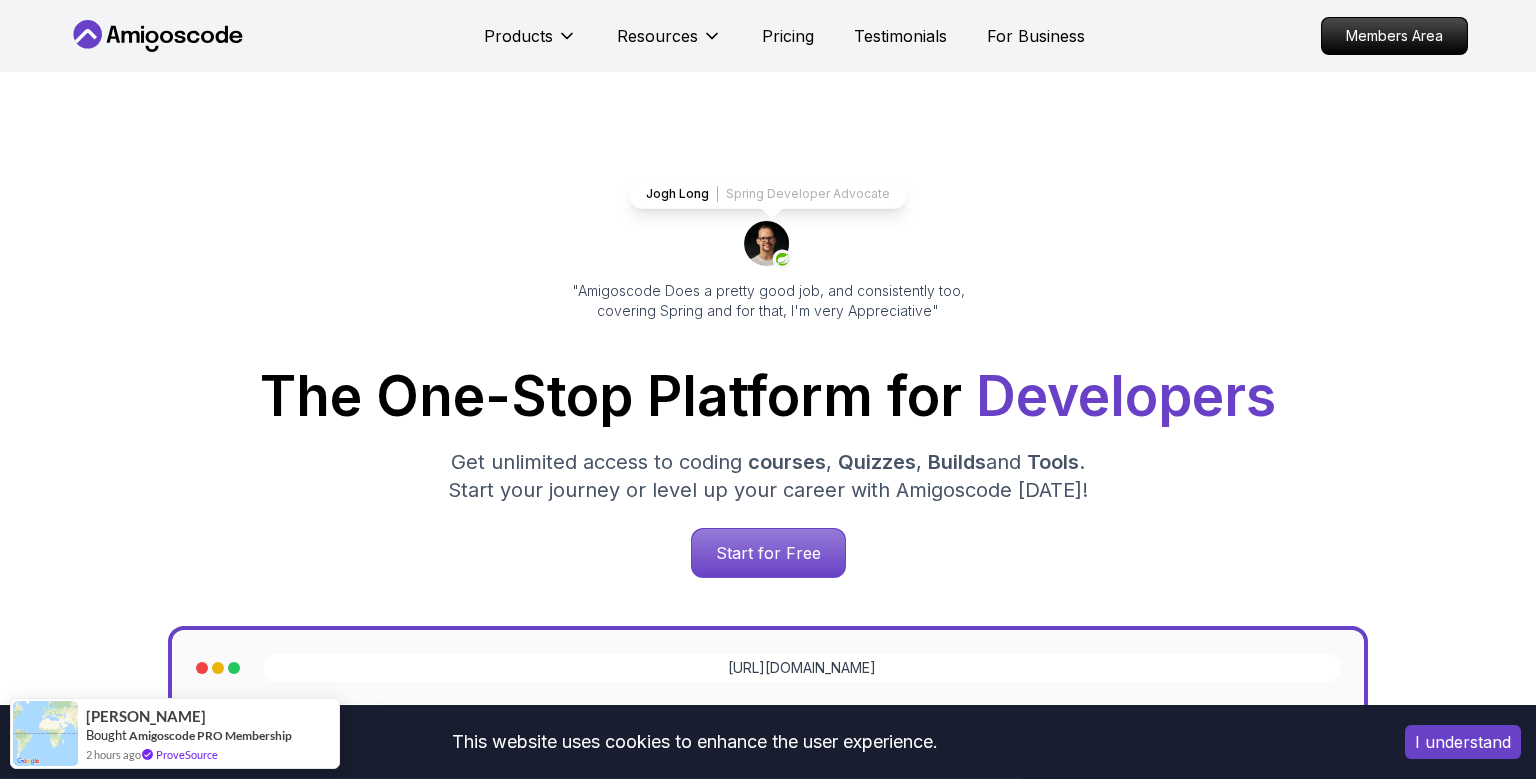 scroll, scrollTop: 0, scrollLeft: 0, axis: both 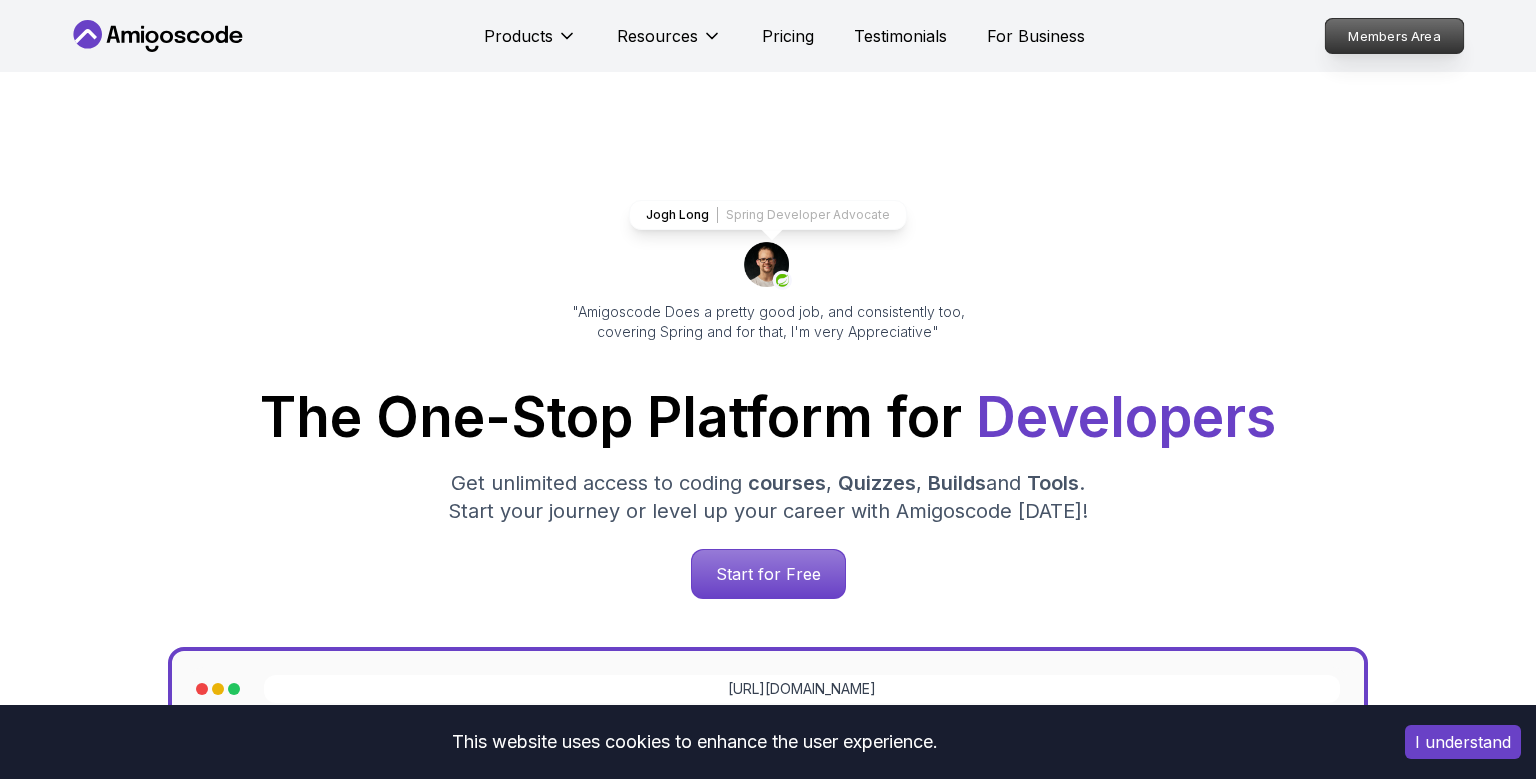 click on "Members Area" at bounding box center [1395, 36] 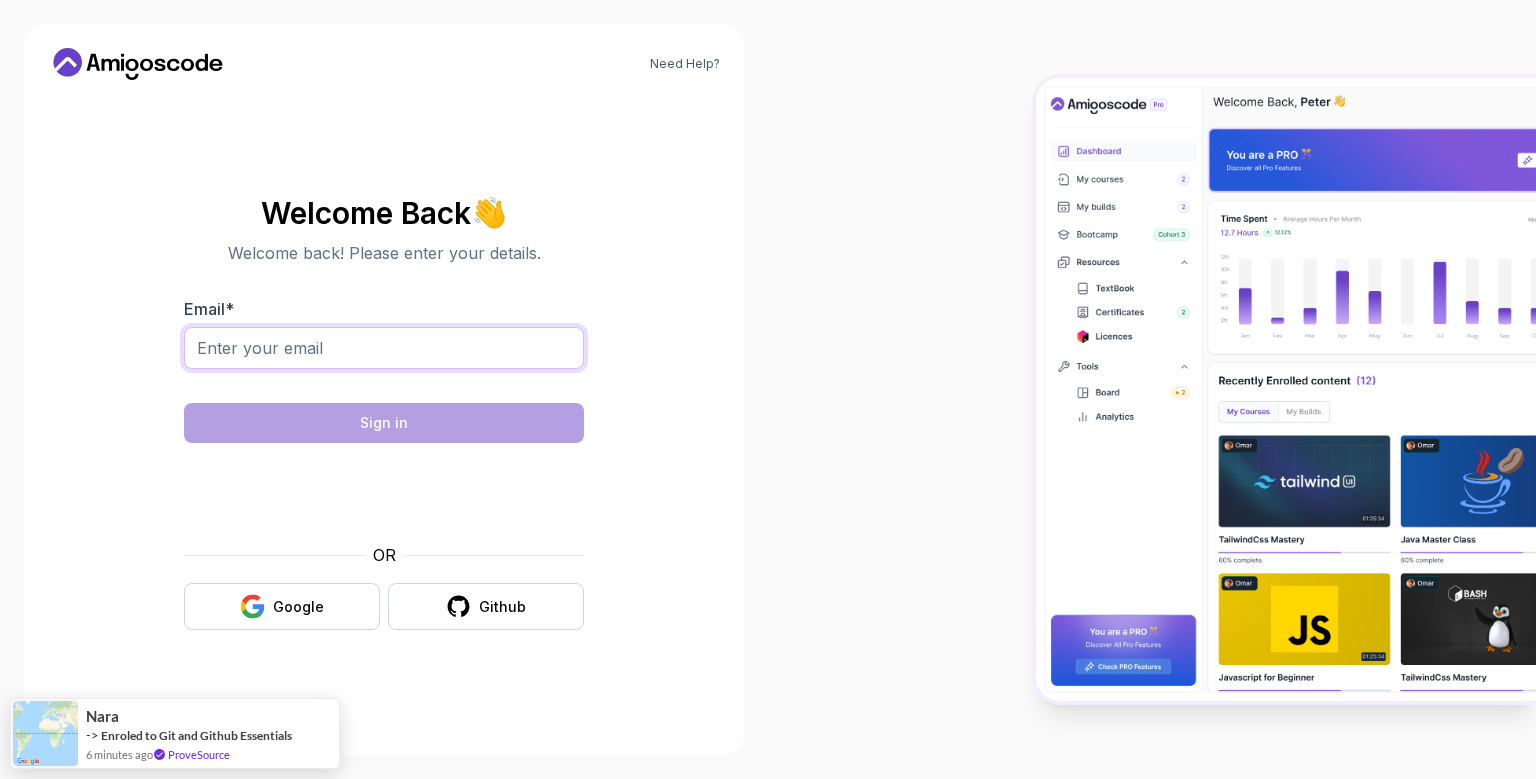 click on "Email *" at bounding box center (384, 348) 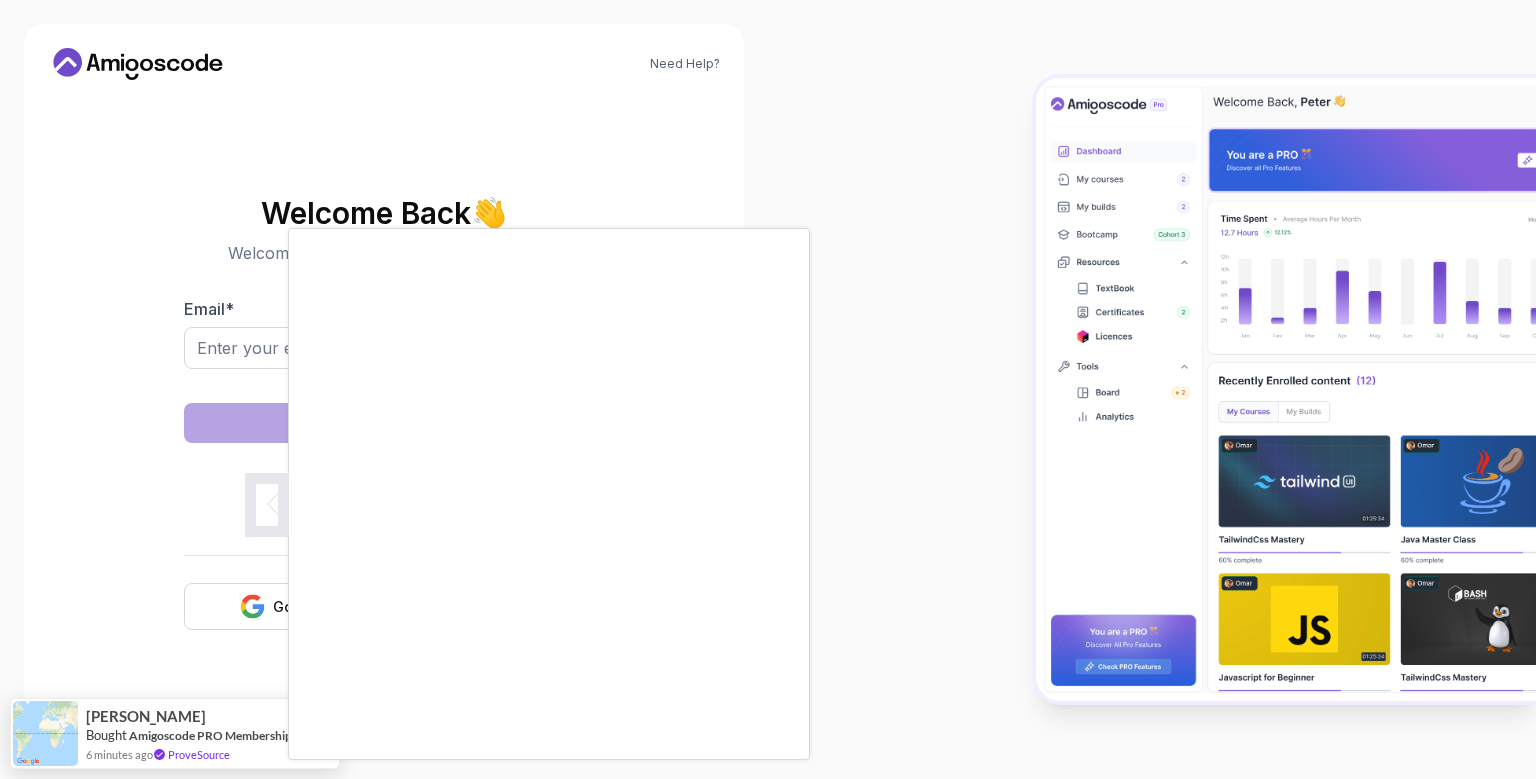 click at bounding box center (768, 389) 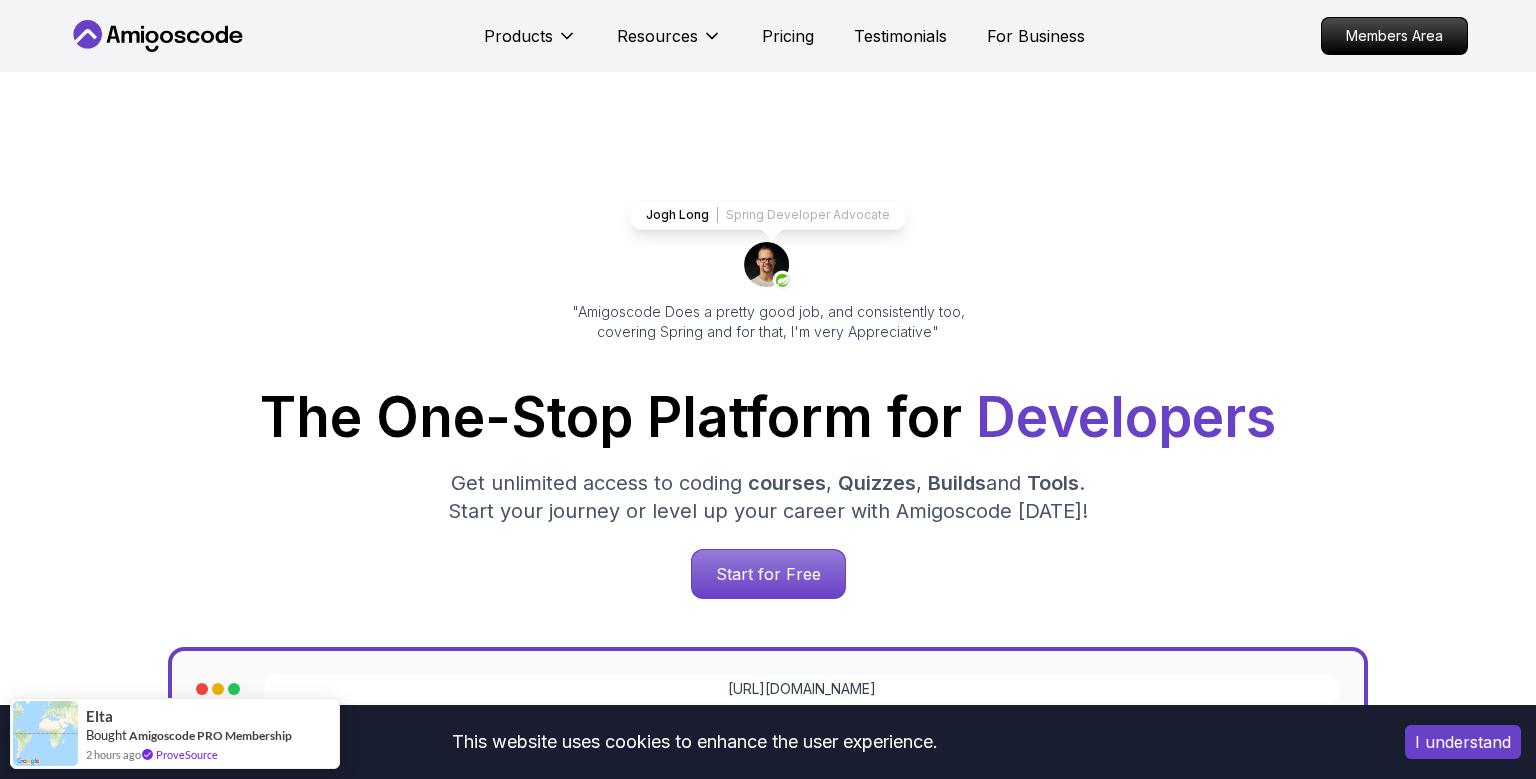 click 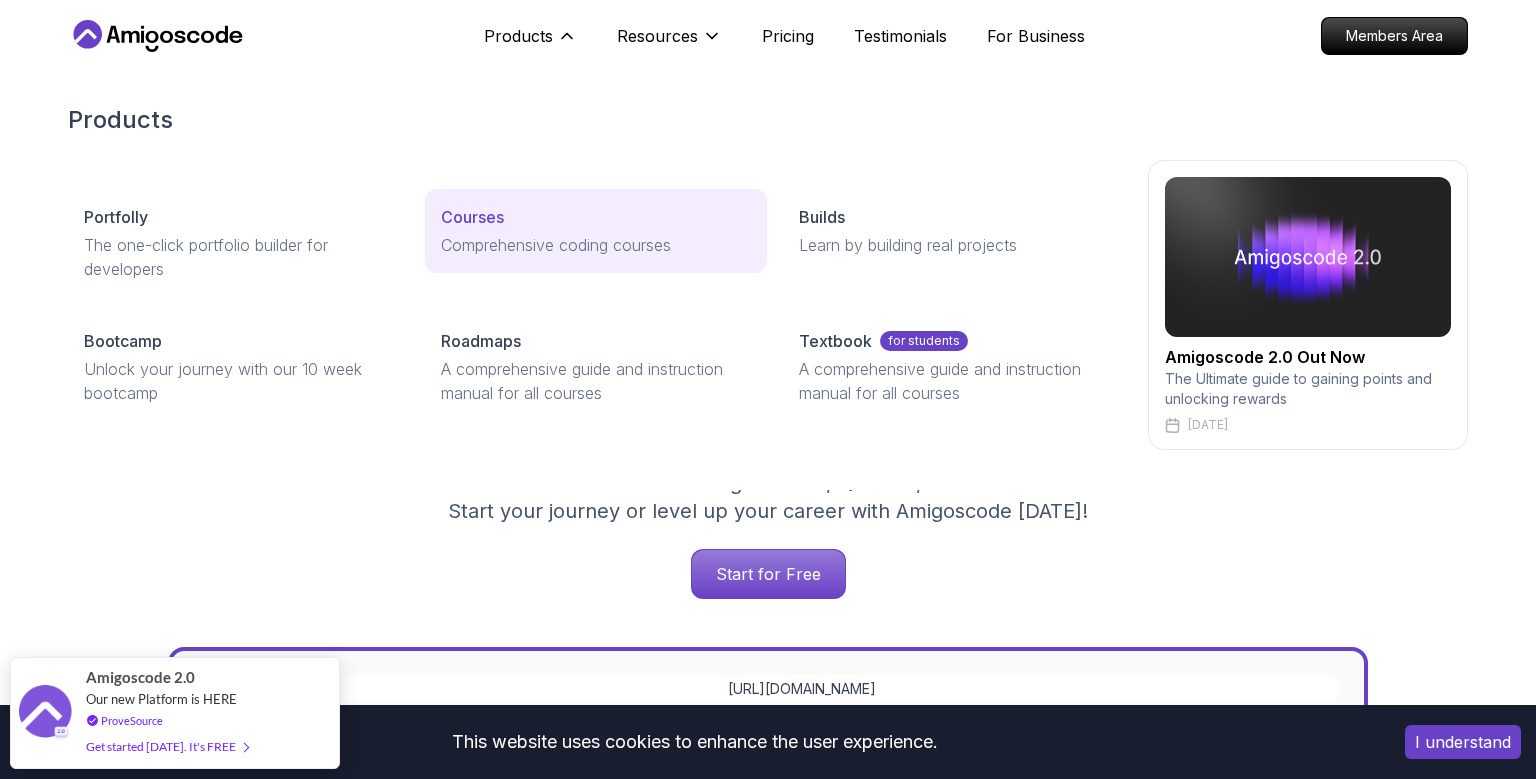 click on "Courses" at bounding box center (472, 217) 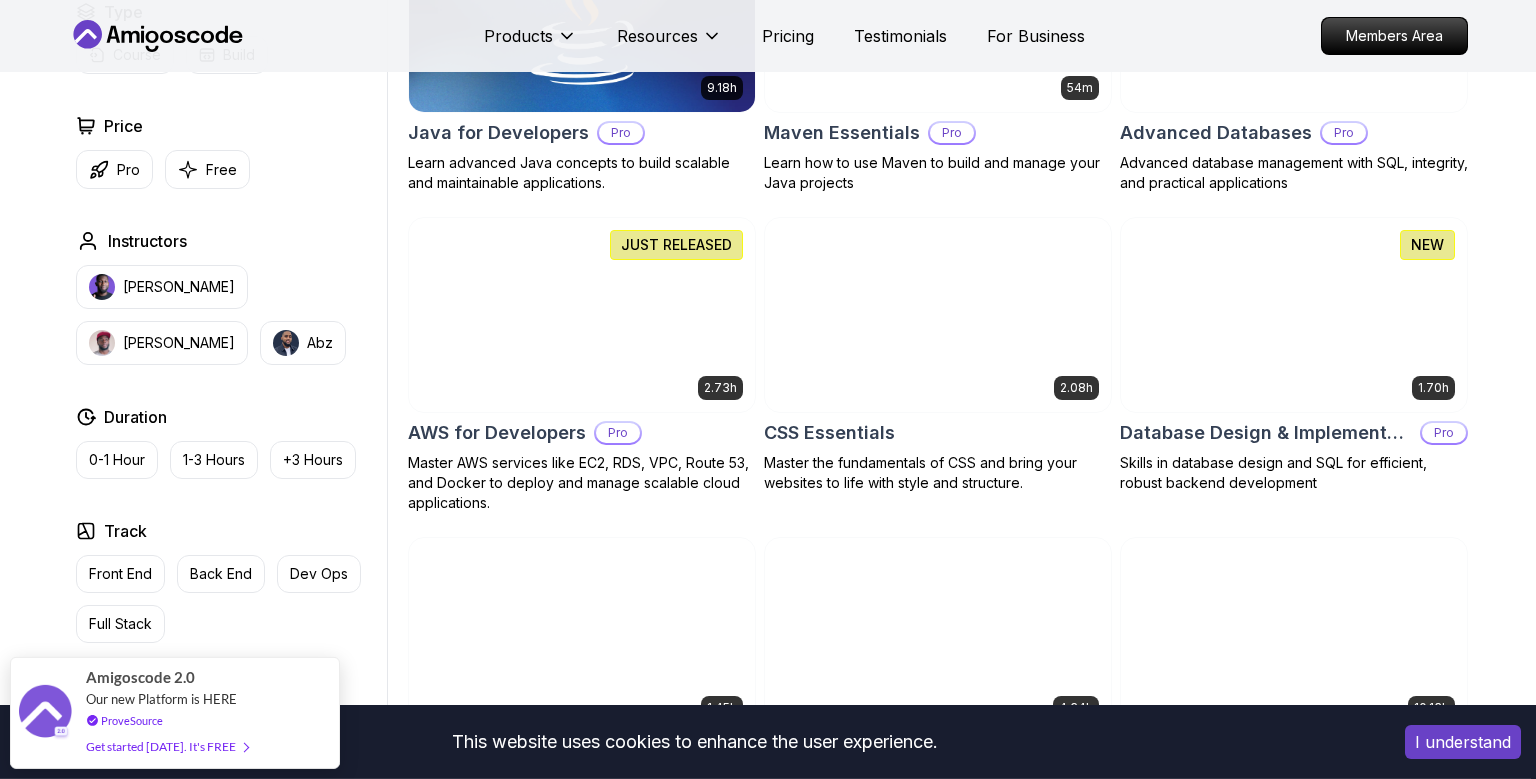 scroll, scrollTop: 1331, scrollLeft: 0, axis: vertical 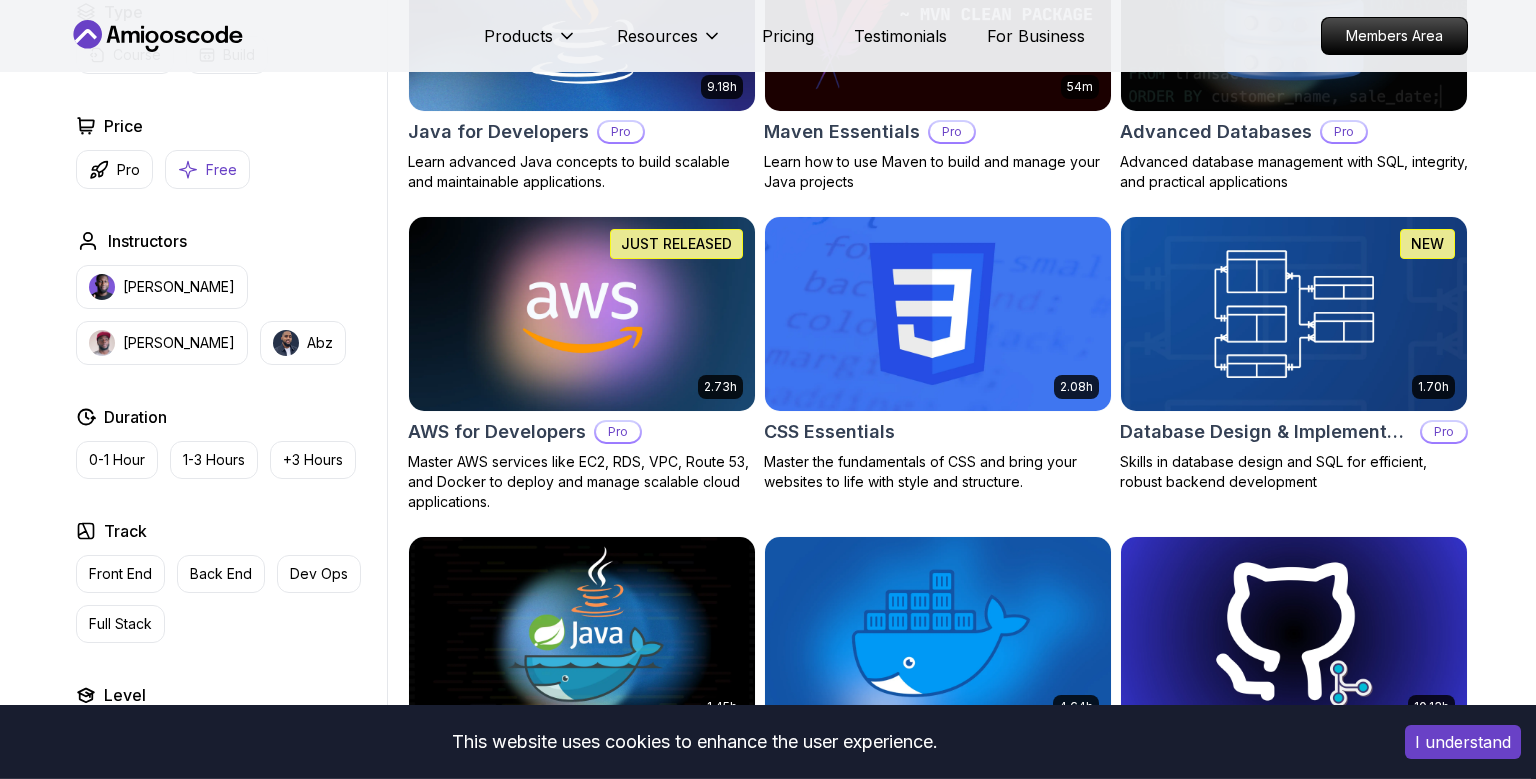 click on "Free" at bounding box center (221, 170) 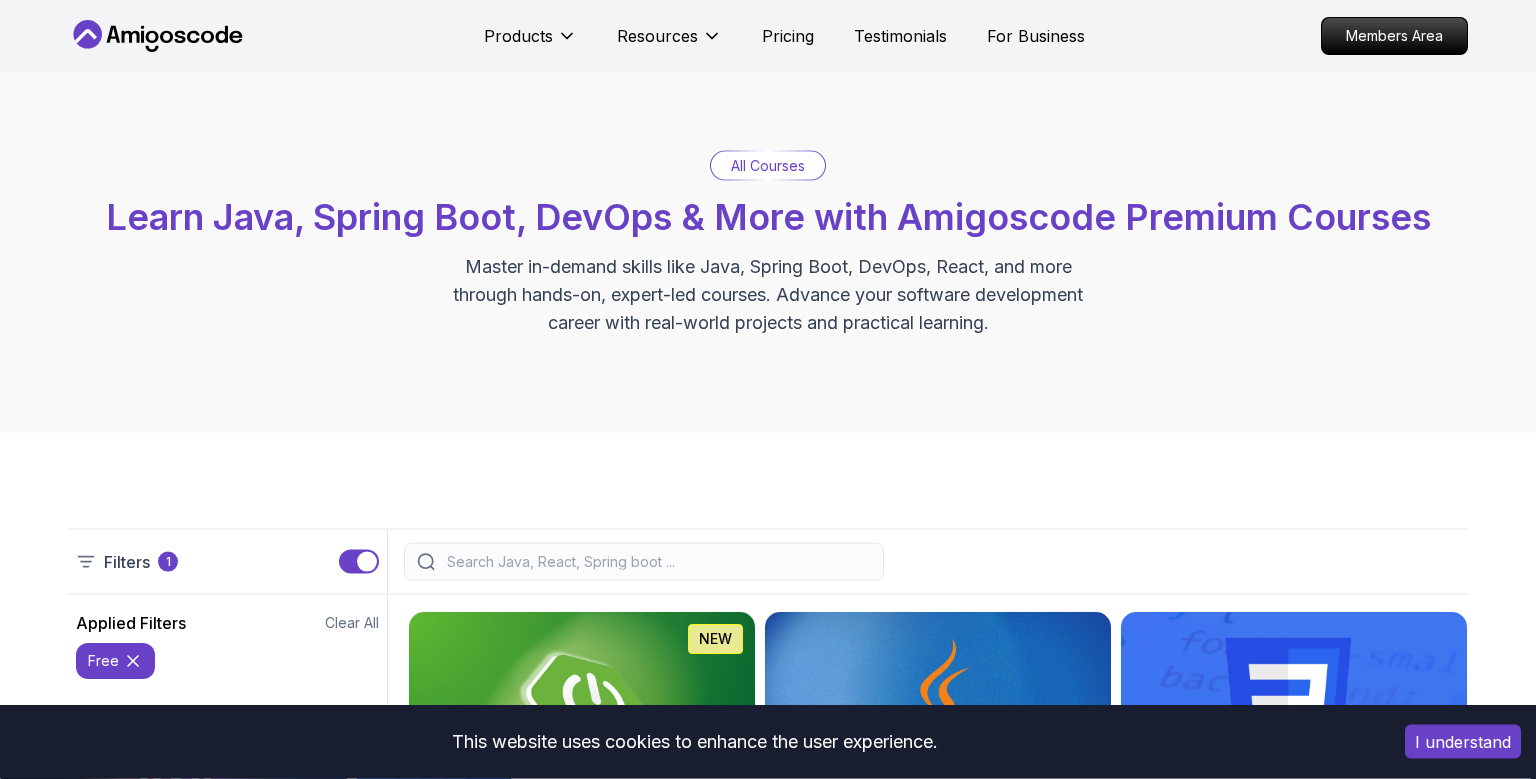 scroll, scrollTop: 0, scrollLeft: 0, axis: both 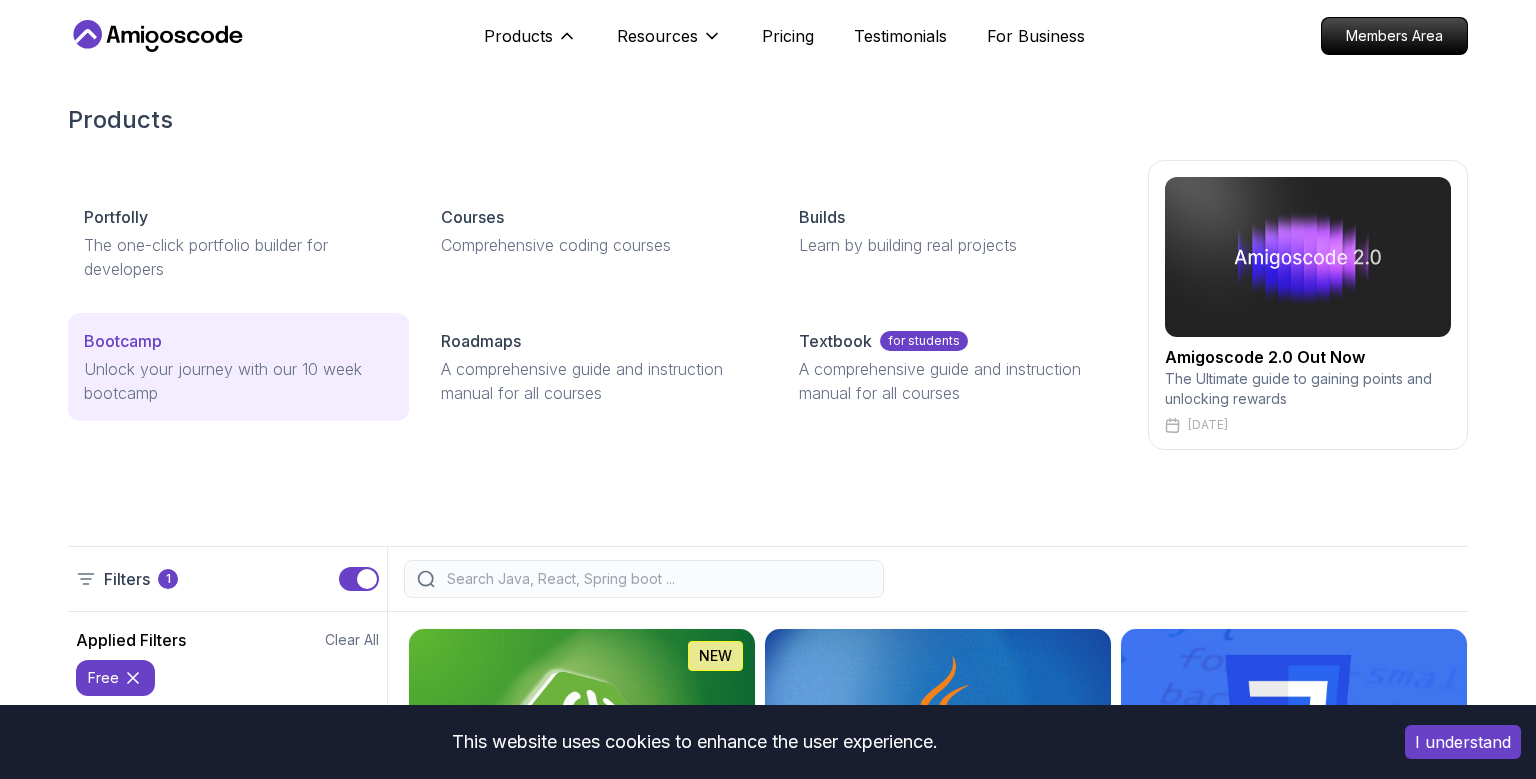 click on "Bootcamp" at bounding box center [123, 341] 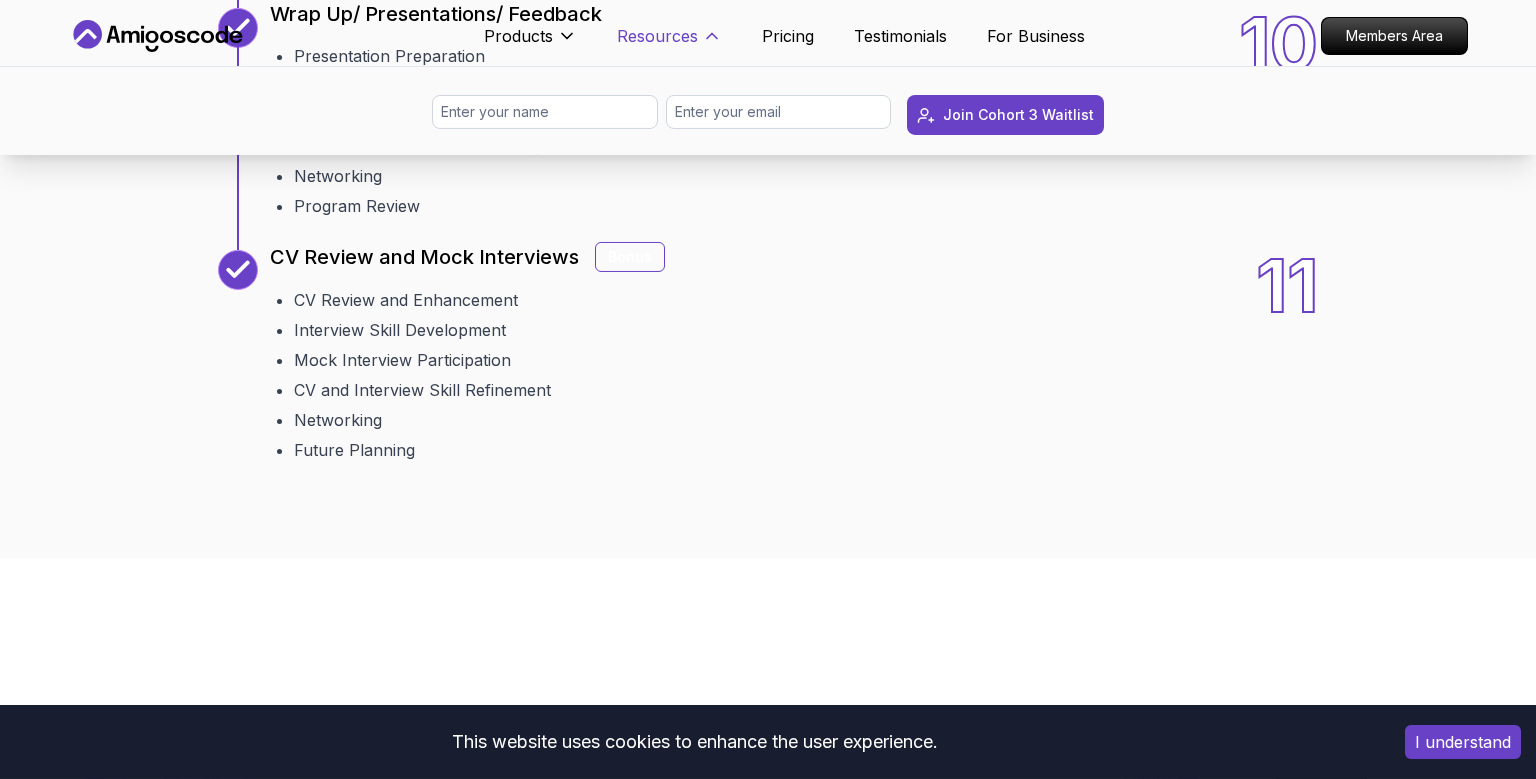 scroll, scrollTop: 3696, scrollLeft: 0, axis: vertical 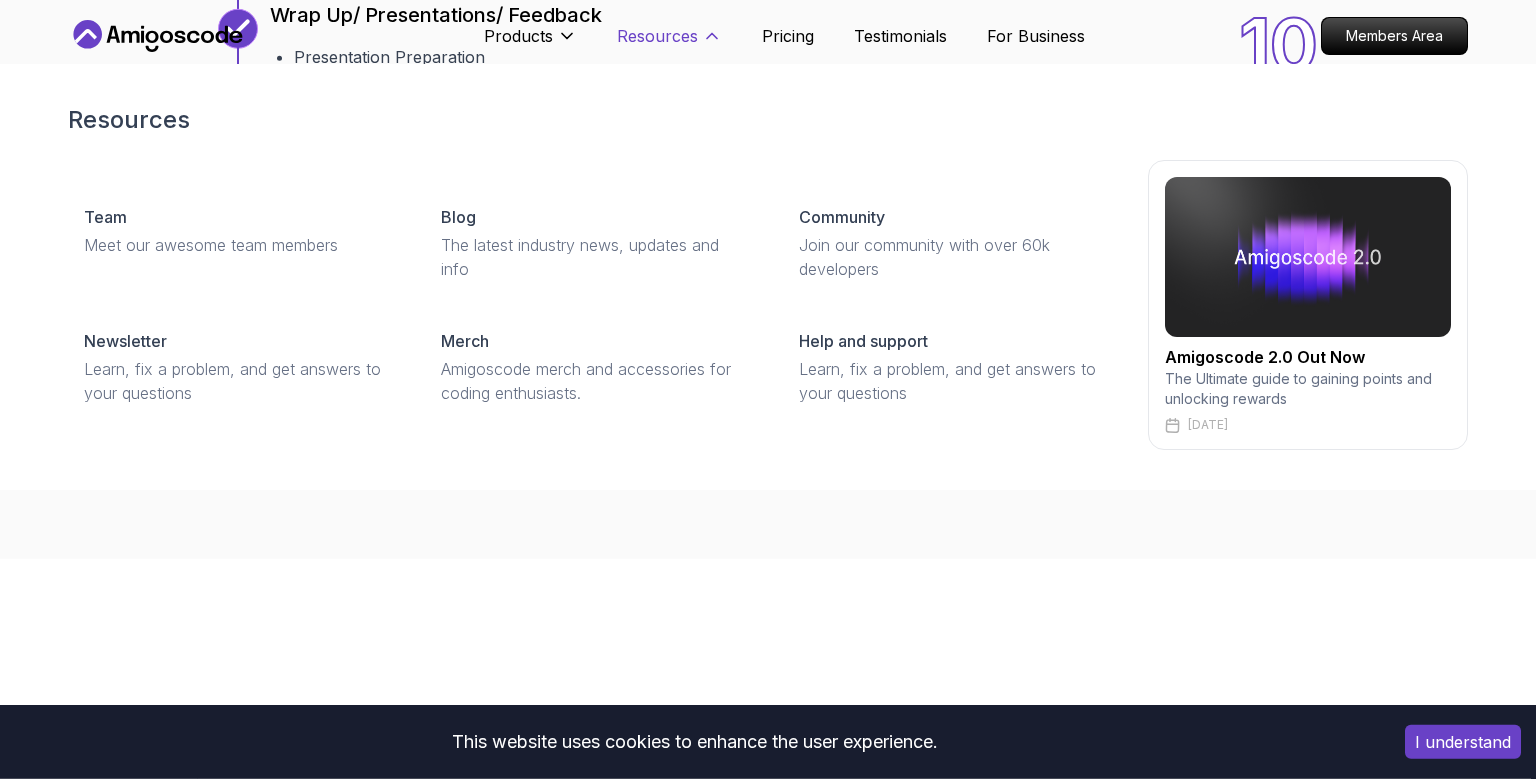 click 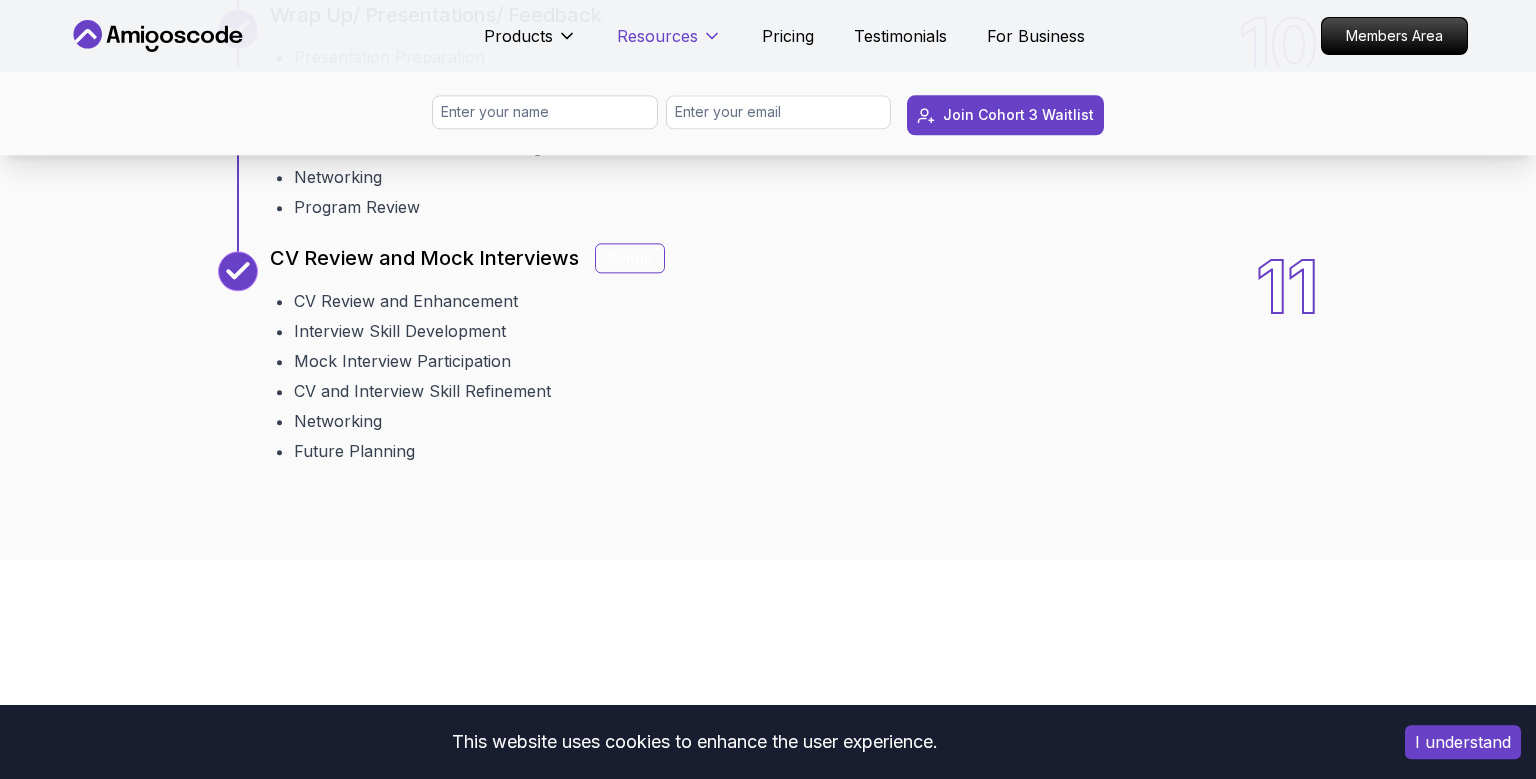 scroll, scrollTop: 3696, scrollLeft: 0, axis: vertical 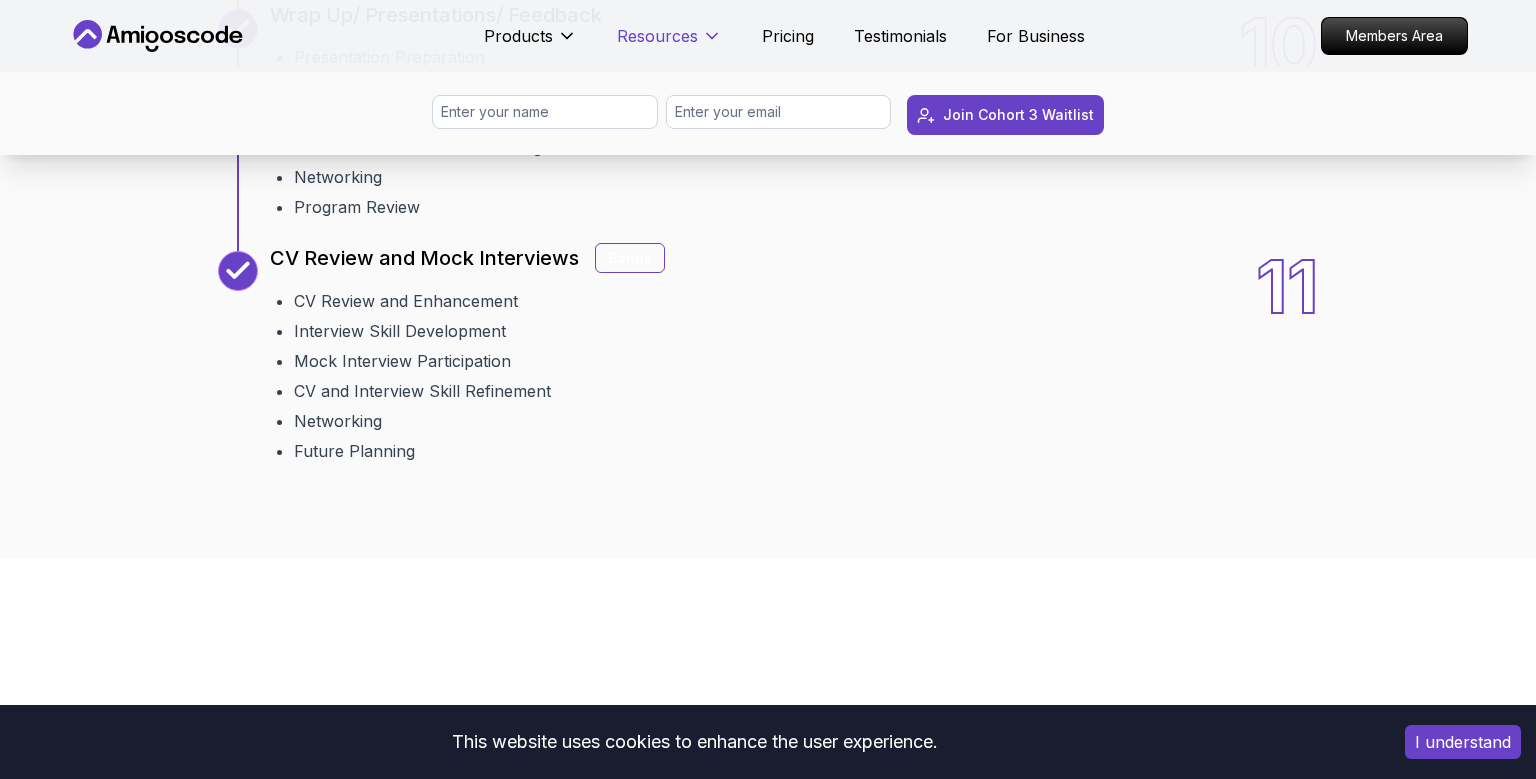 click 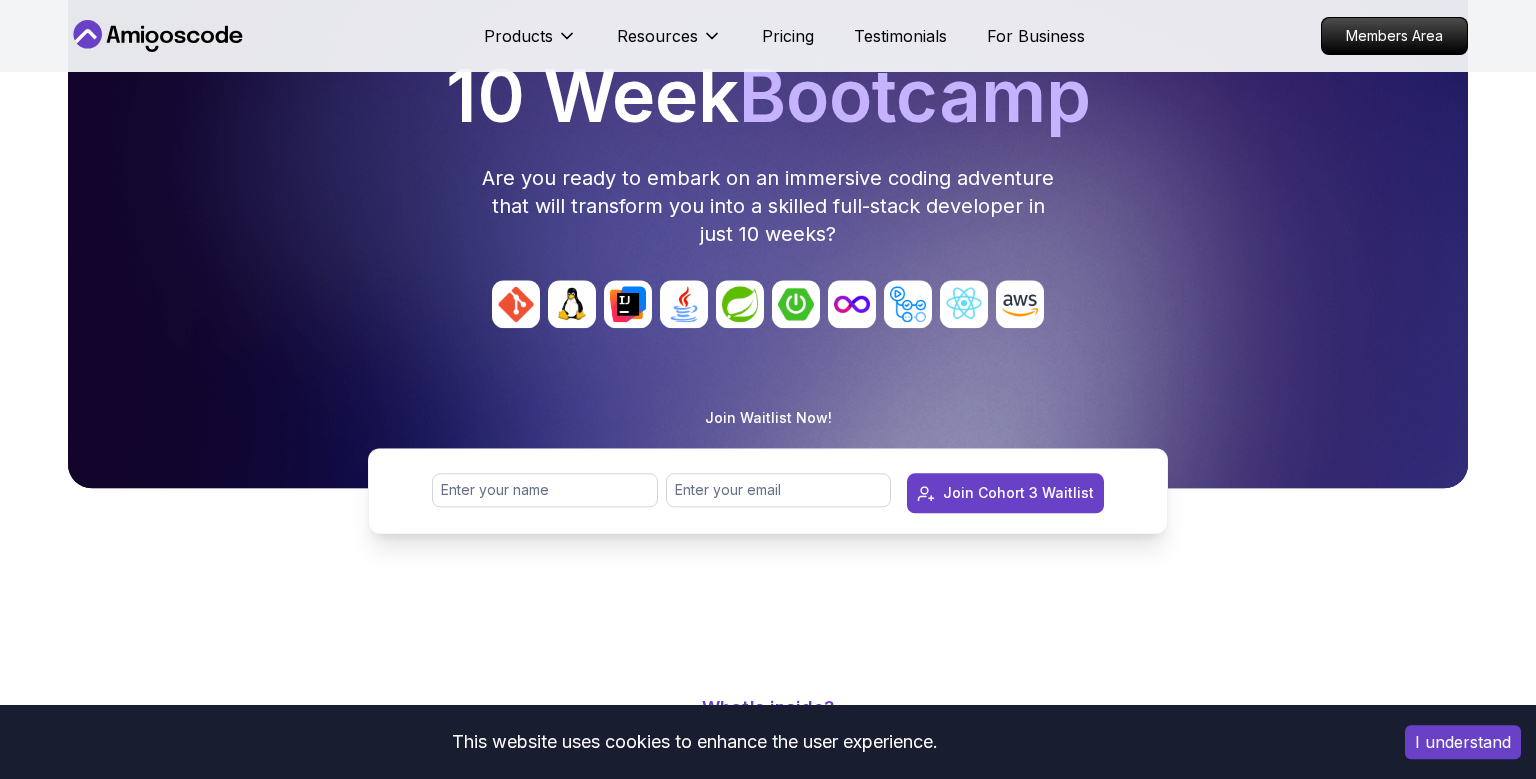 scroll, scrollTop: 0, scrollLeft: 0, axis: both 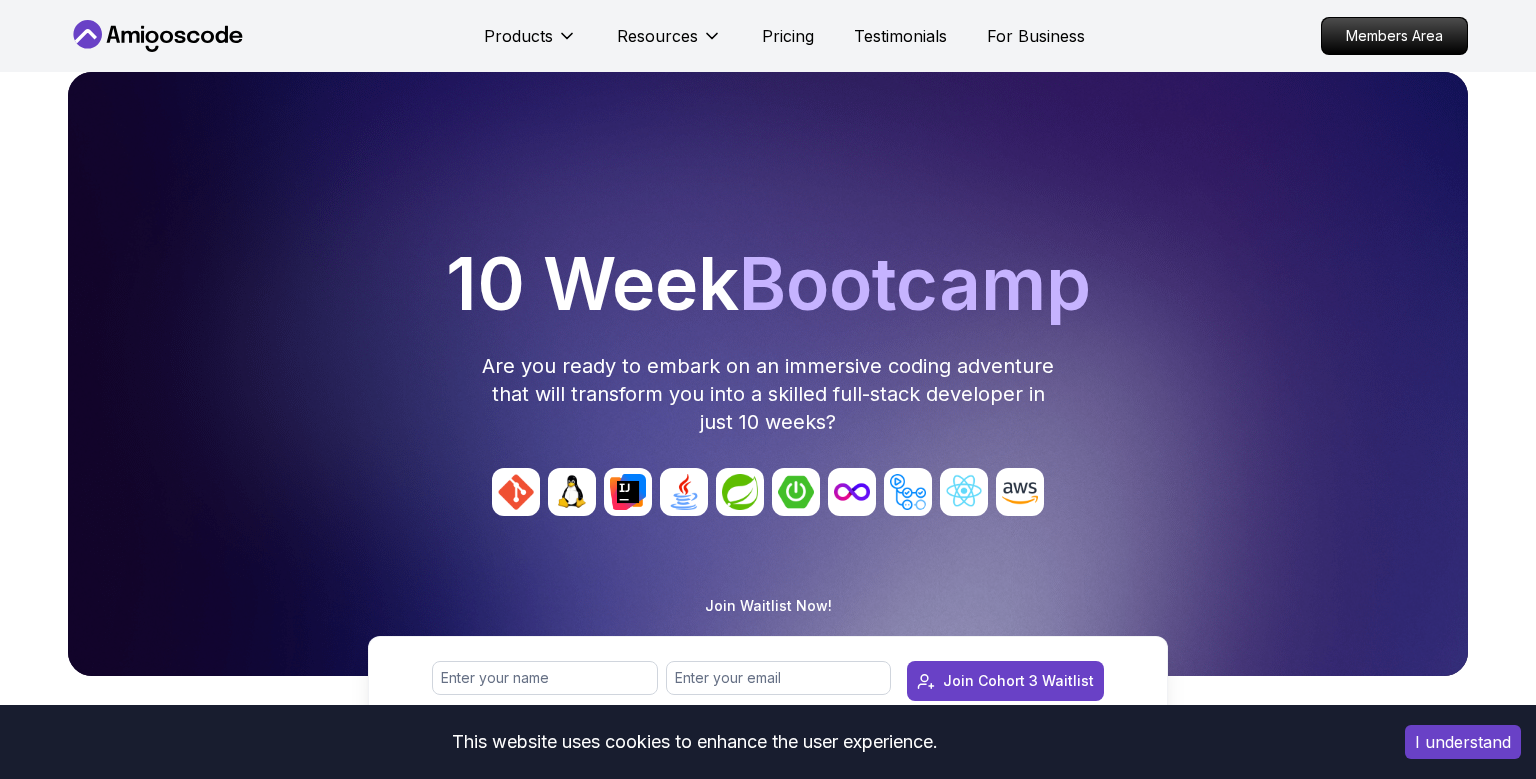 click 